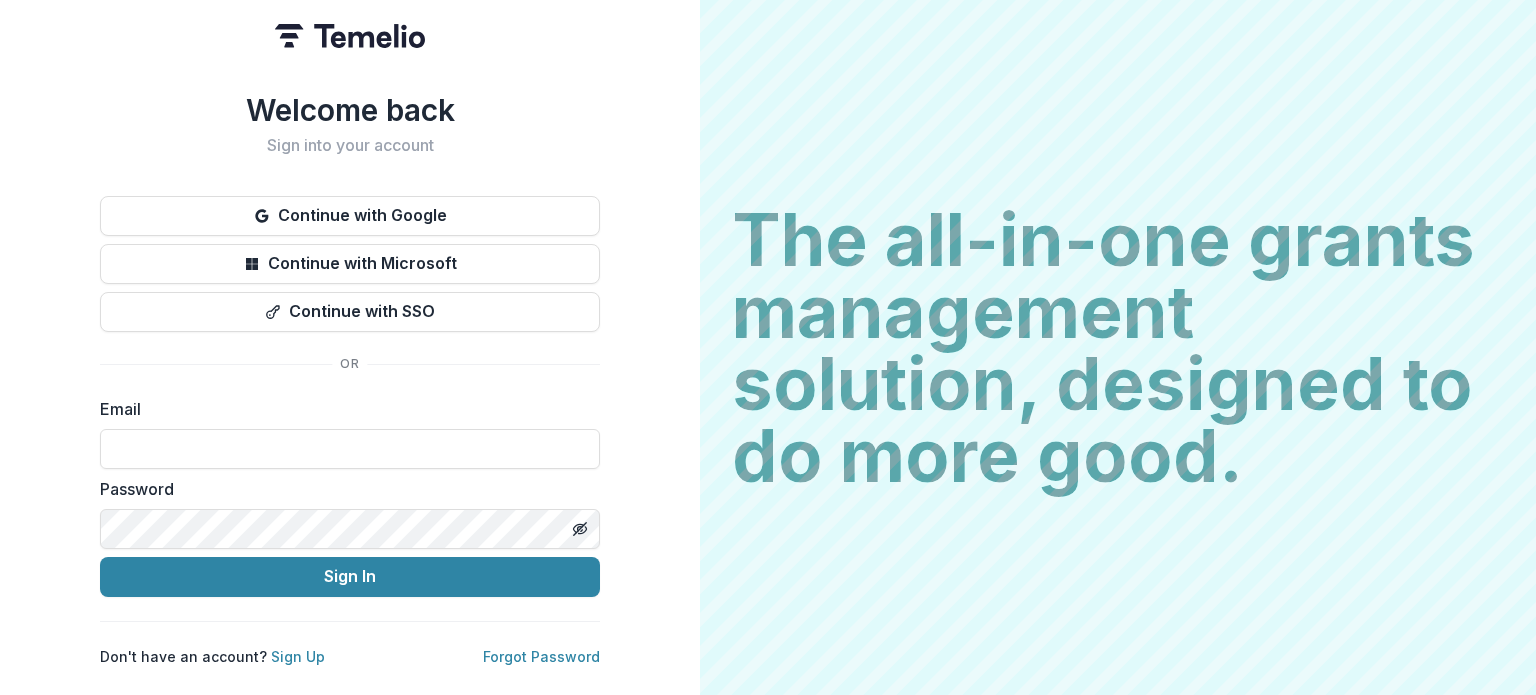 scroll, scrollTop: 0, scrollLeft: 0, axis: both 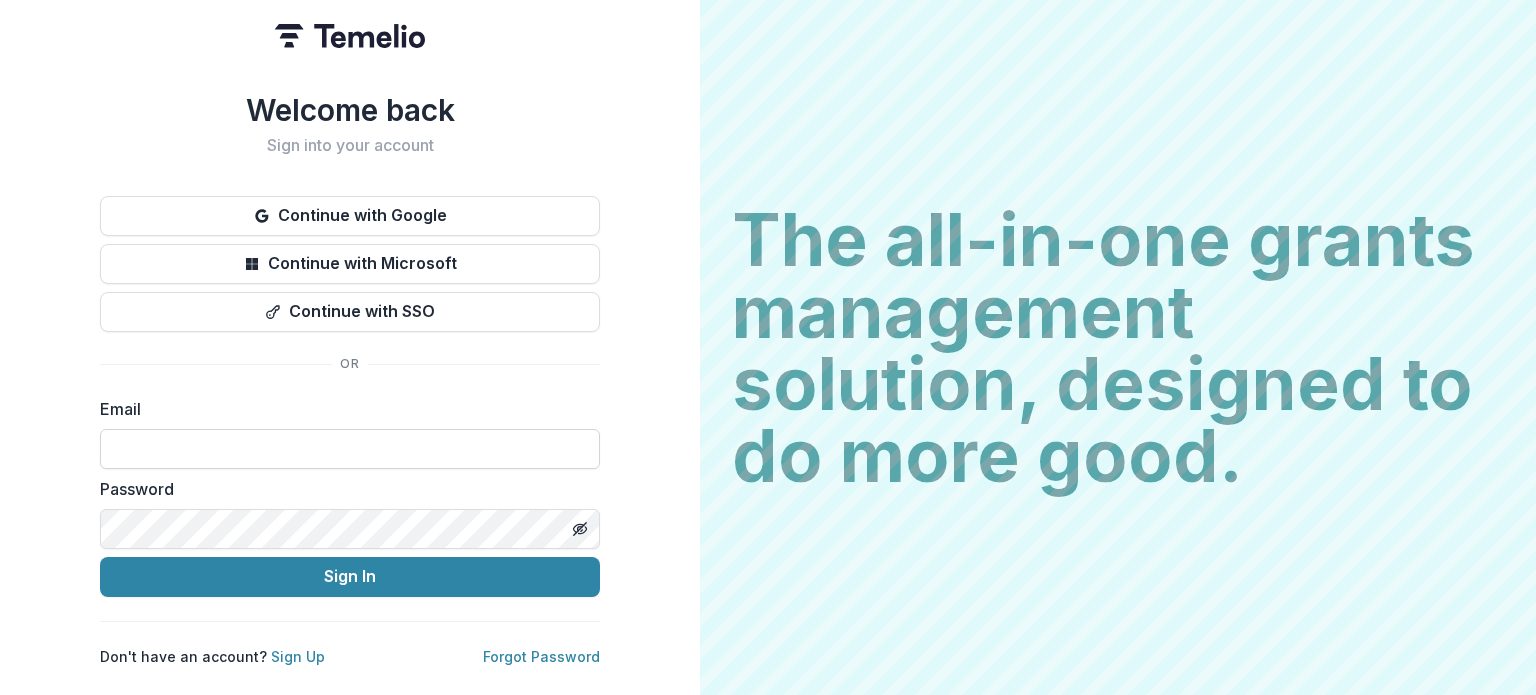 click at bounding box center [350, 449] 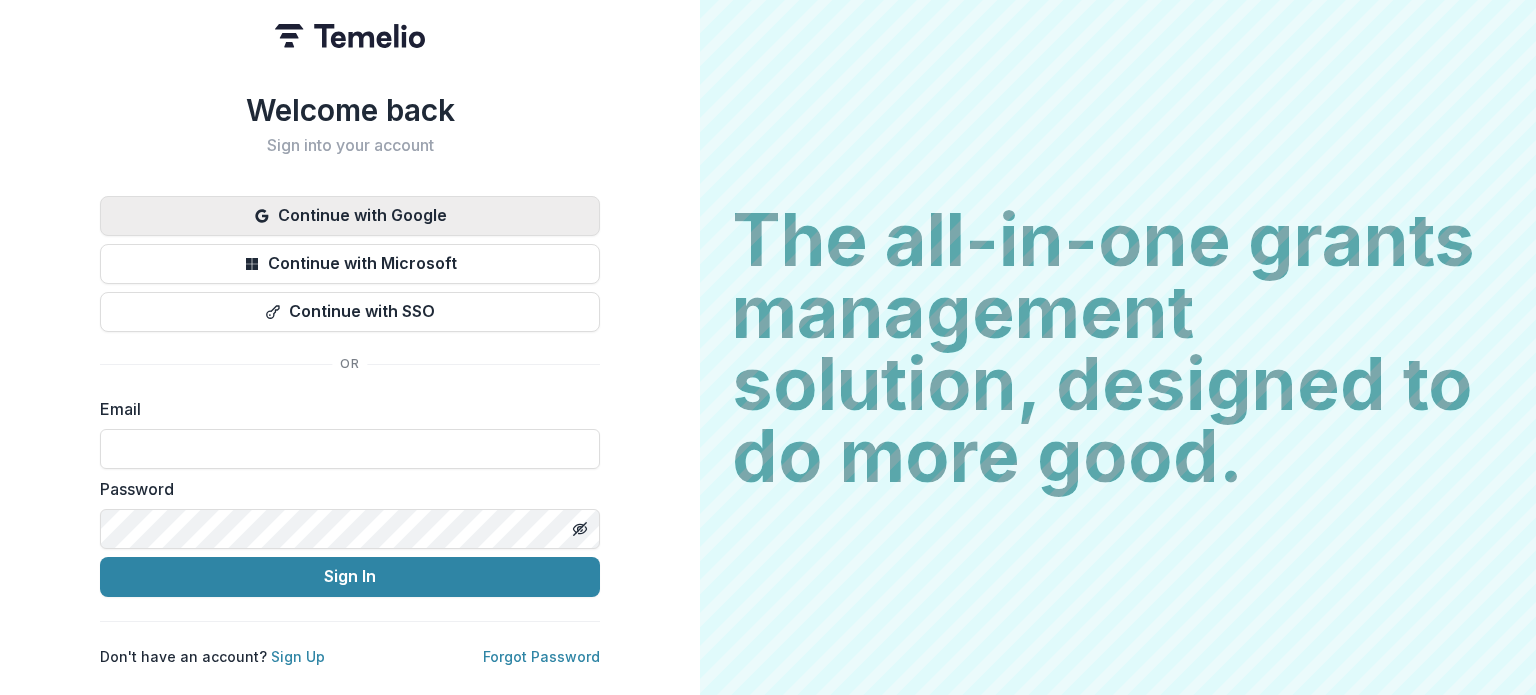click on "Continue with Google" at bounding box center [350, 216] 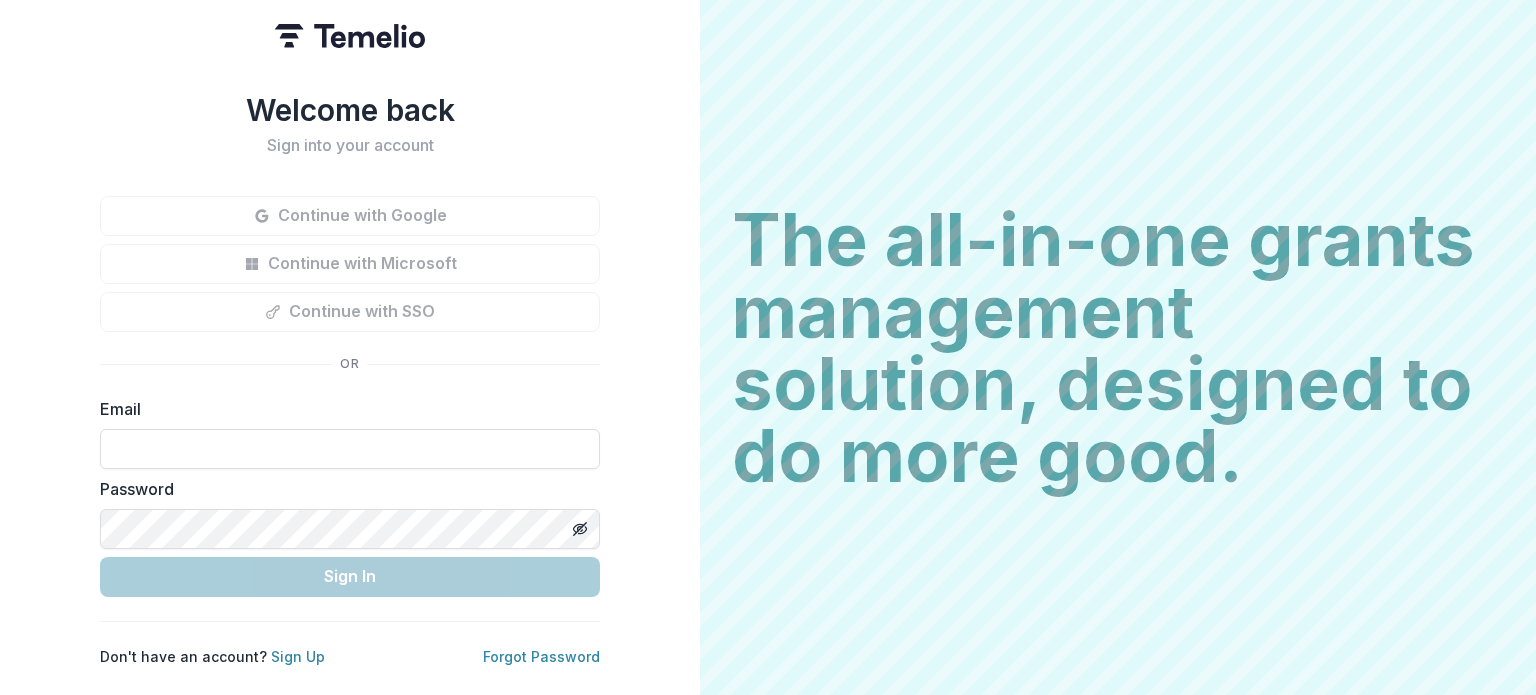 scroll, scrollTop: 0, scrollLeft: 0, axis: both 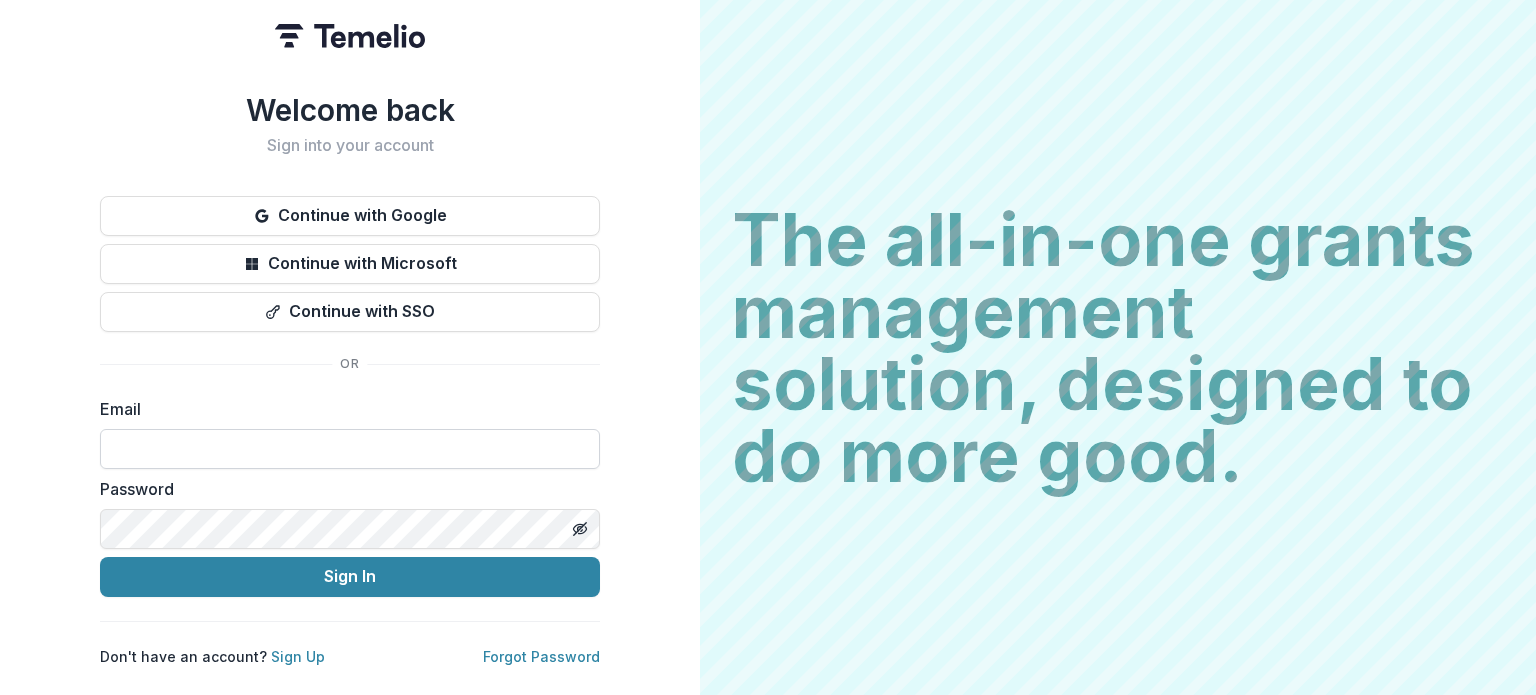 click at bounding box center [350, 449] 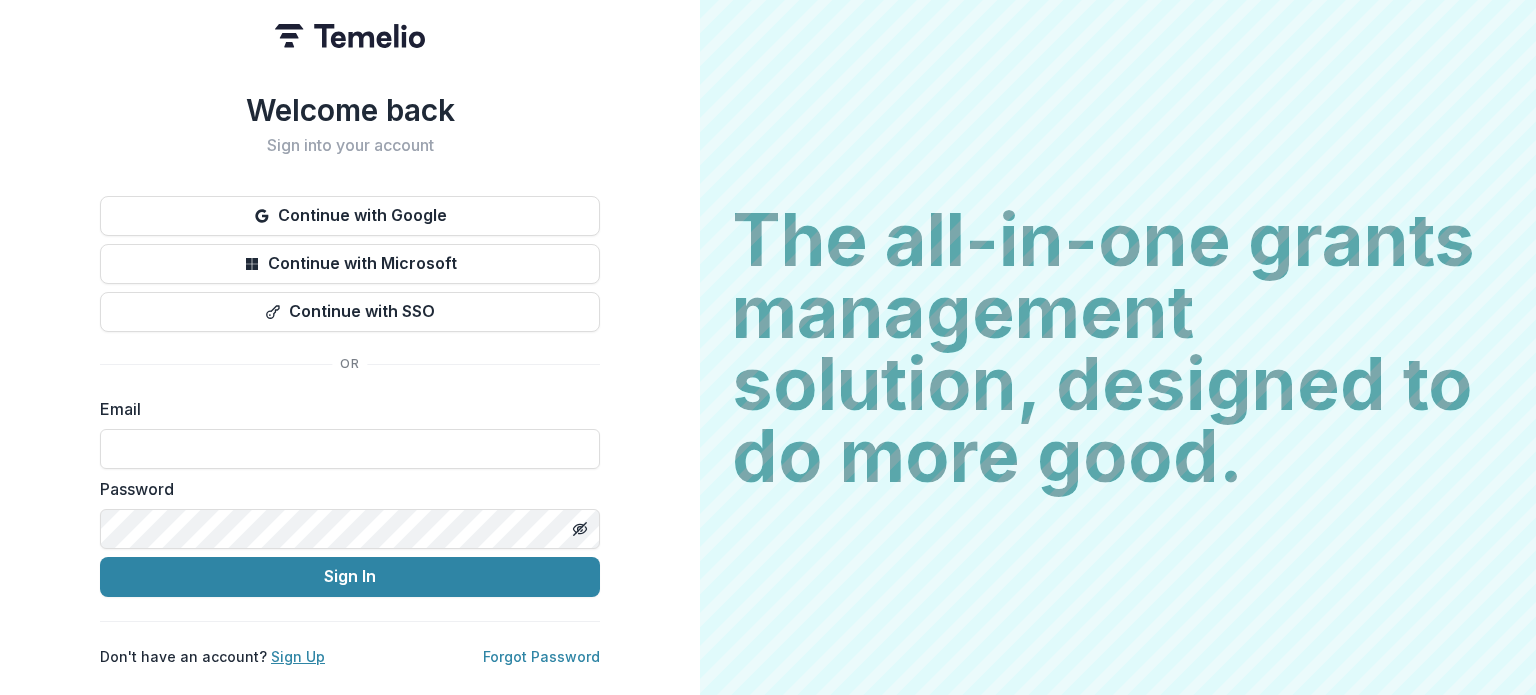 click on "Sign Up" at bounding box center (298, 656) 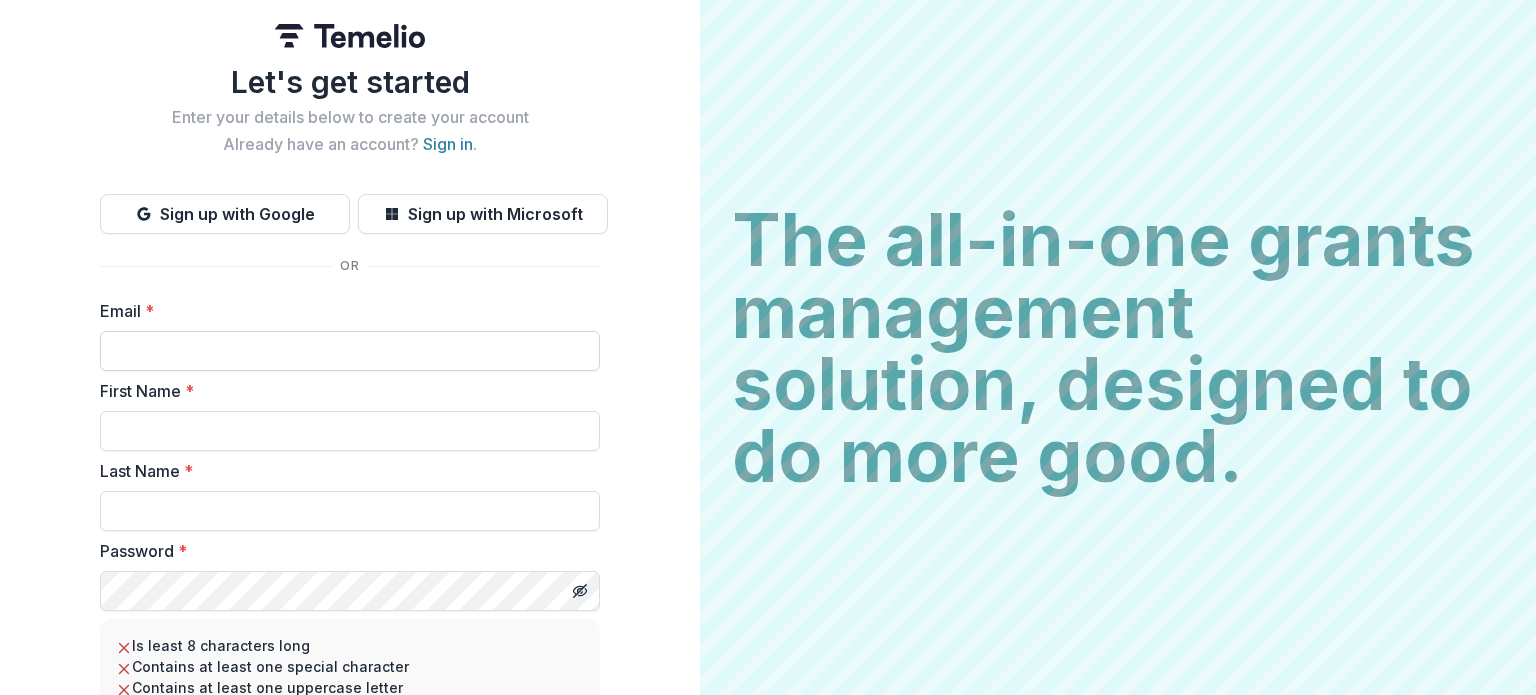 click on "Email *" at bounding box center (350, 351) 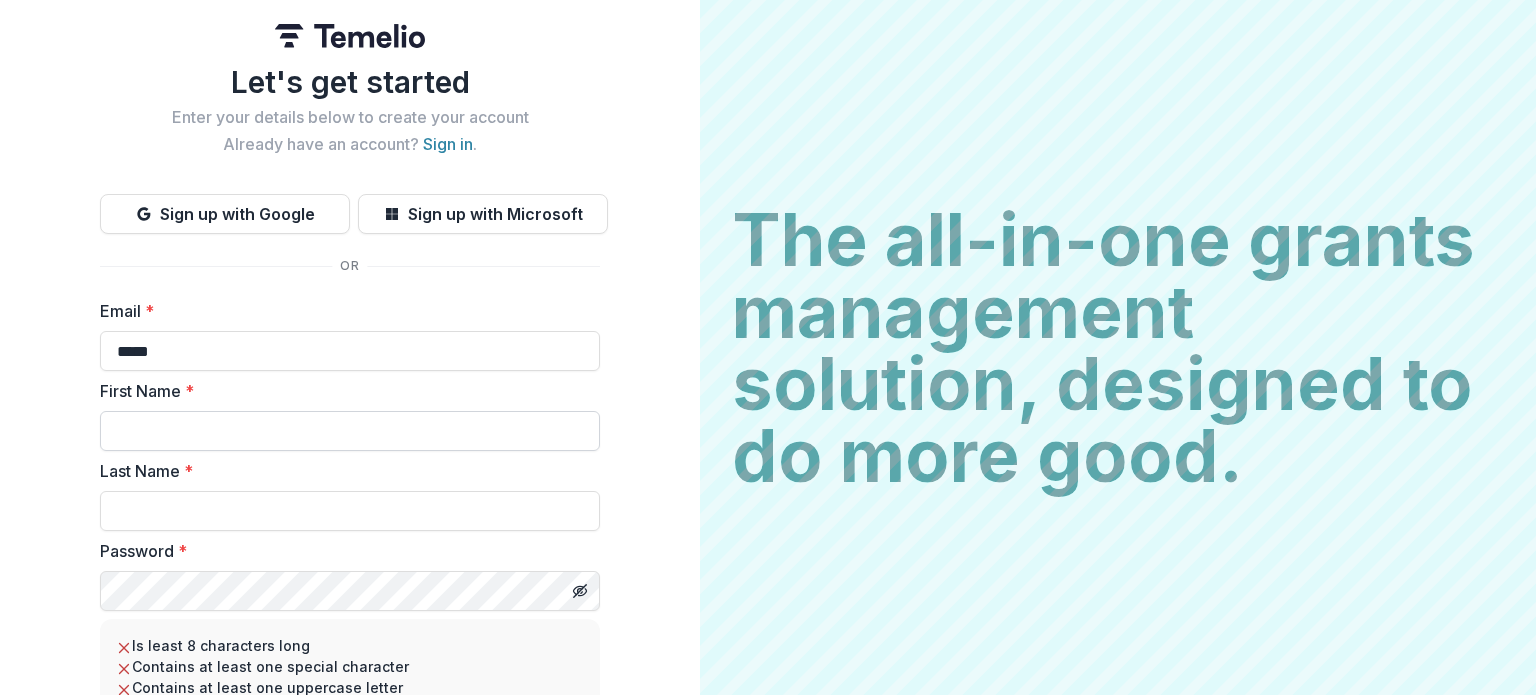 type on "**********" 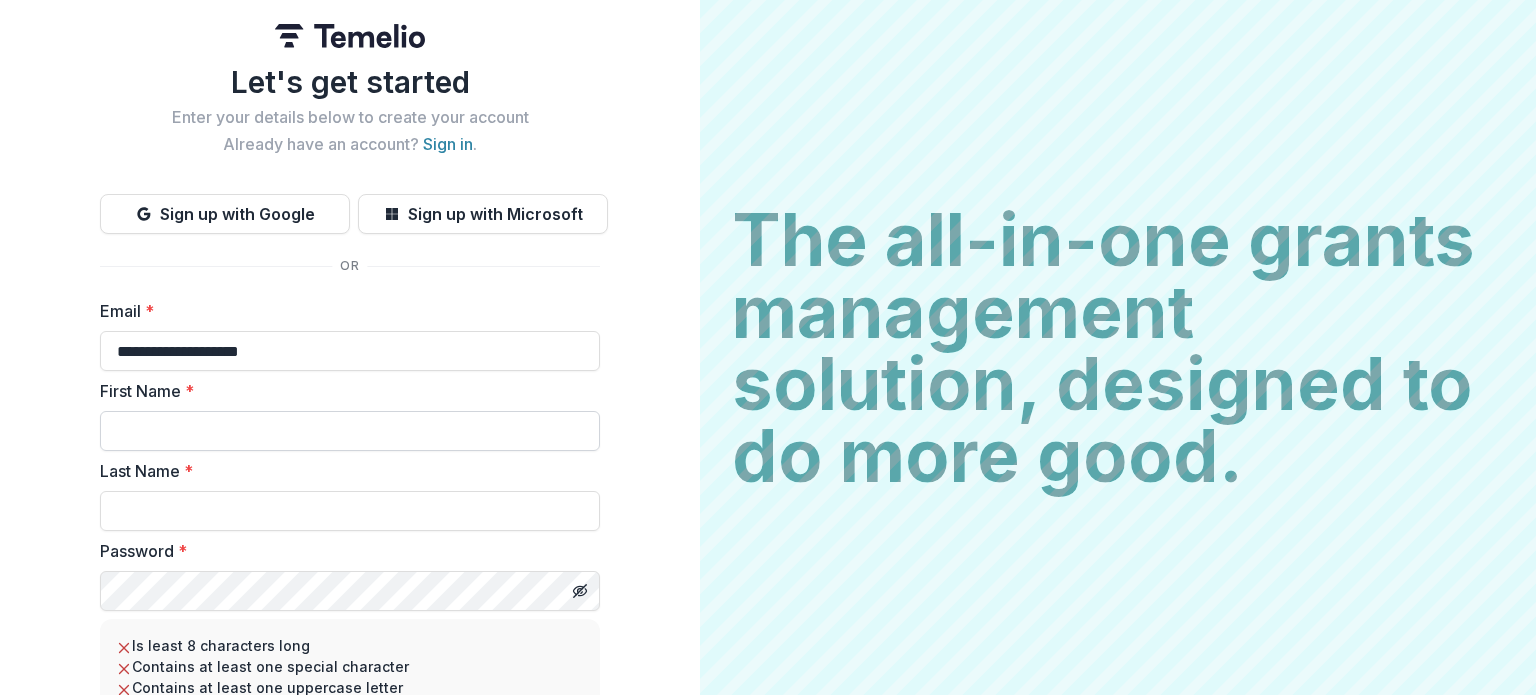 click on "First Name *" at bounding box center [350, 431] 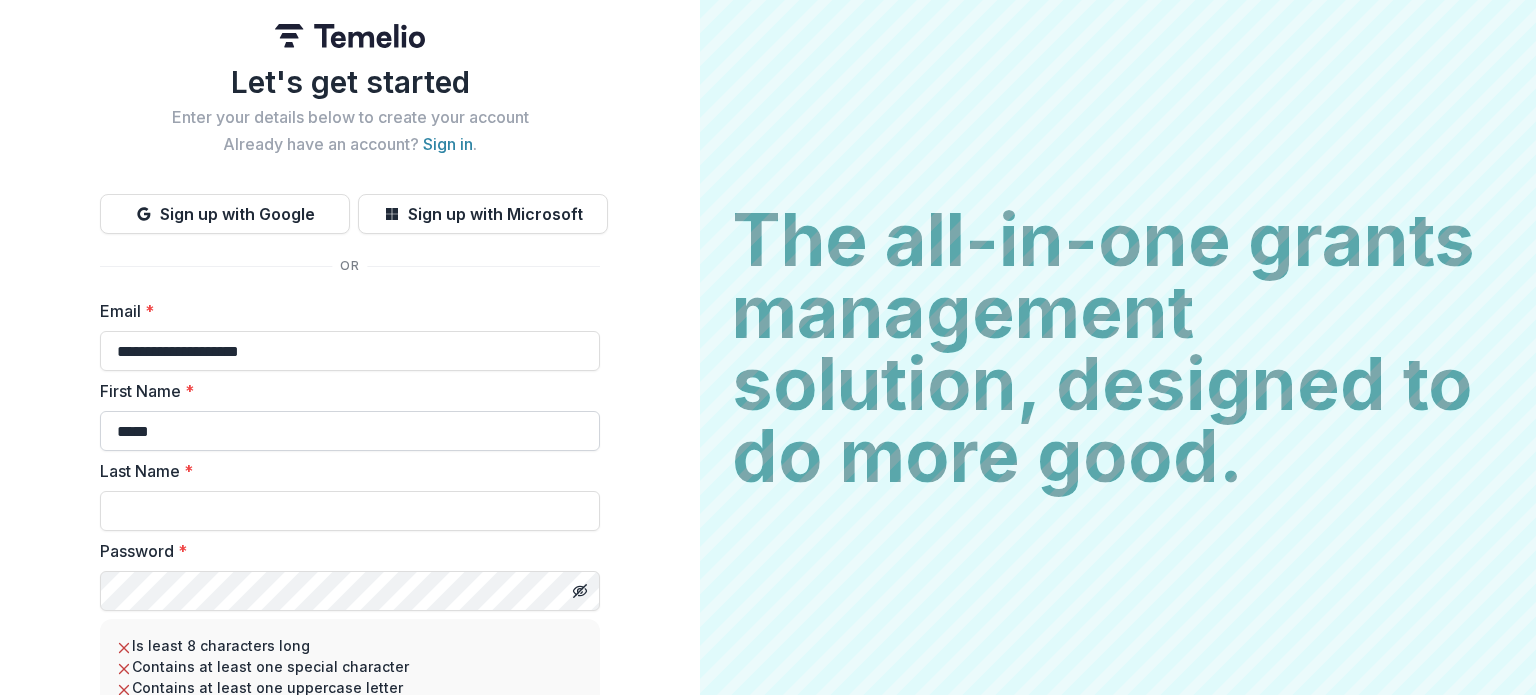 type on "****" 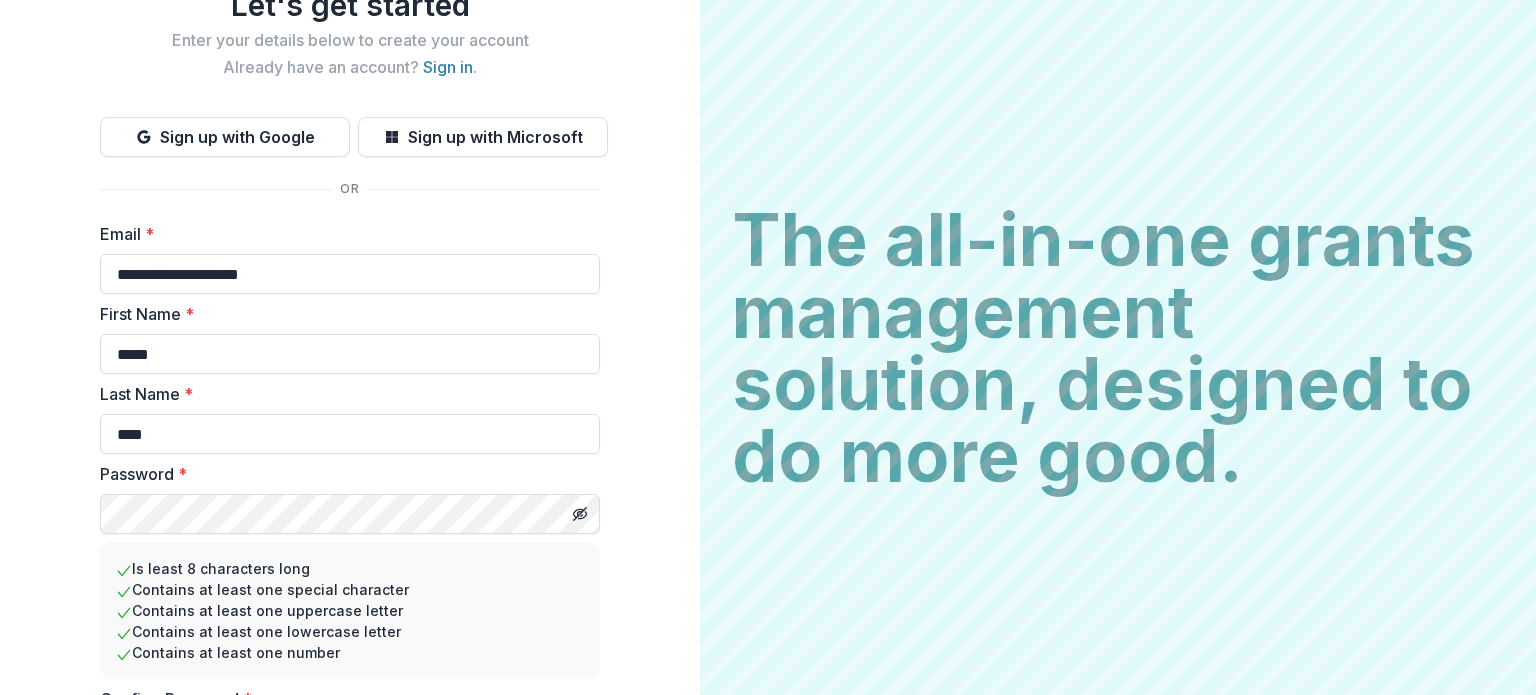 scroll, scrollTop: 212, scrollLeft: 0, axis: vertical 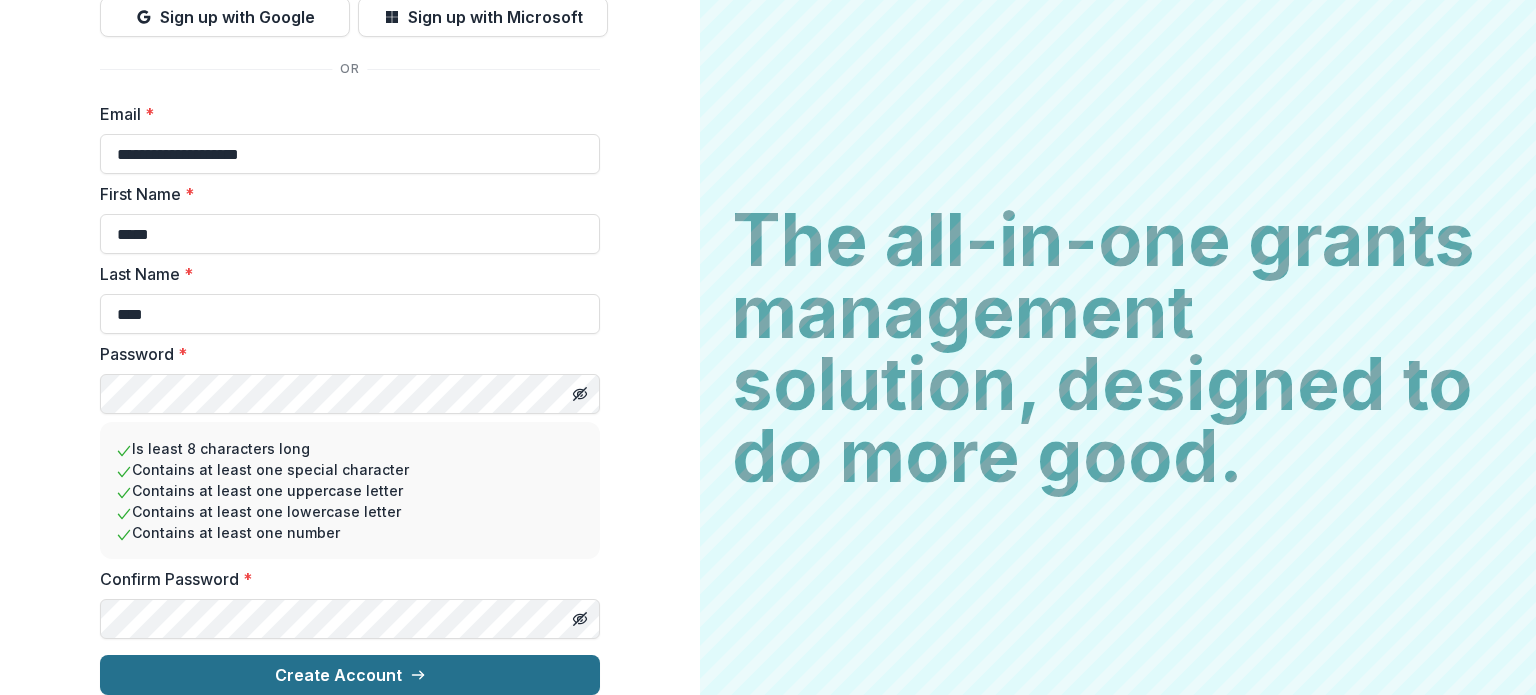 click on "Create Account" at bounding box center [350, 675] 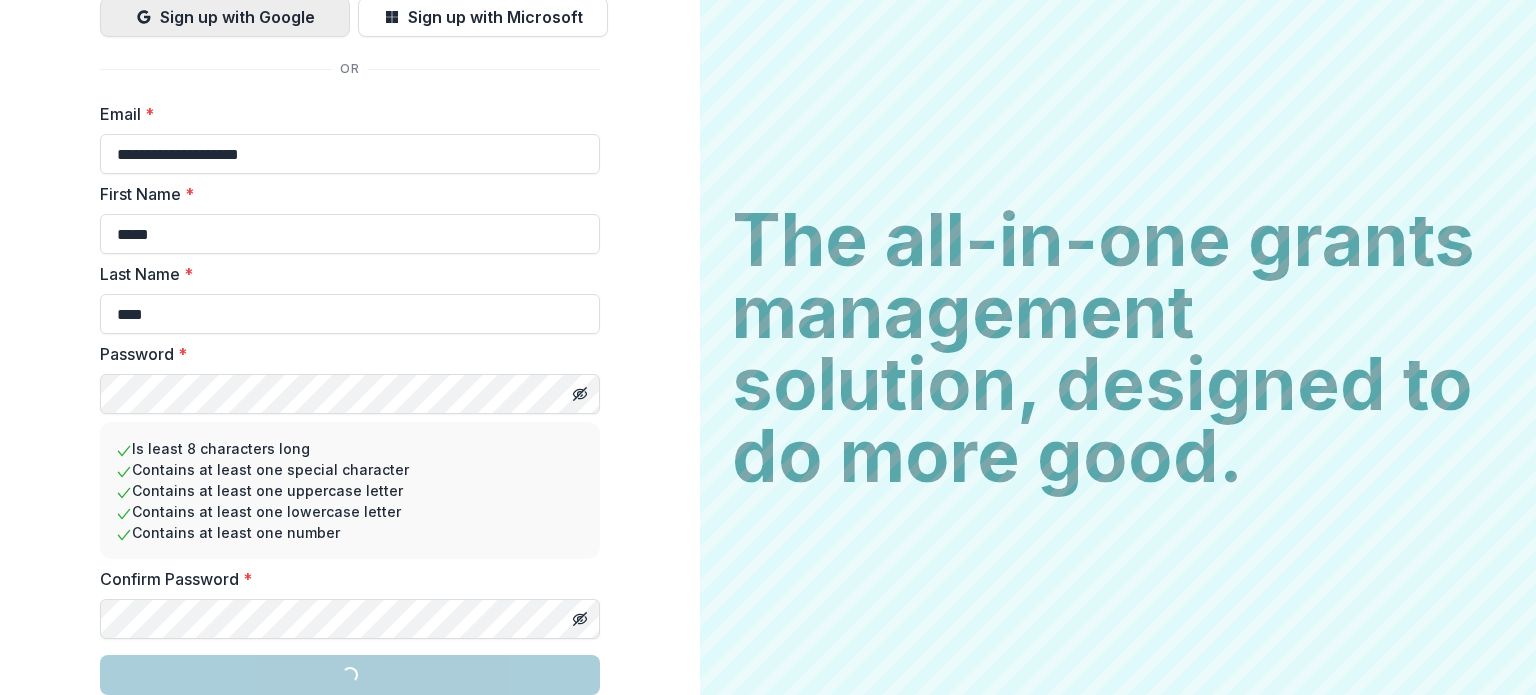 scroll, scrollTop: 213, scrollLeft: 0, axis: vertical 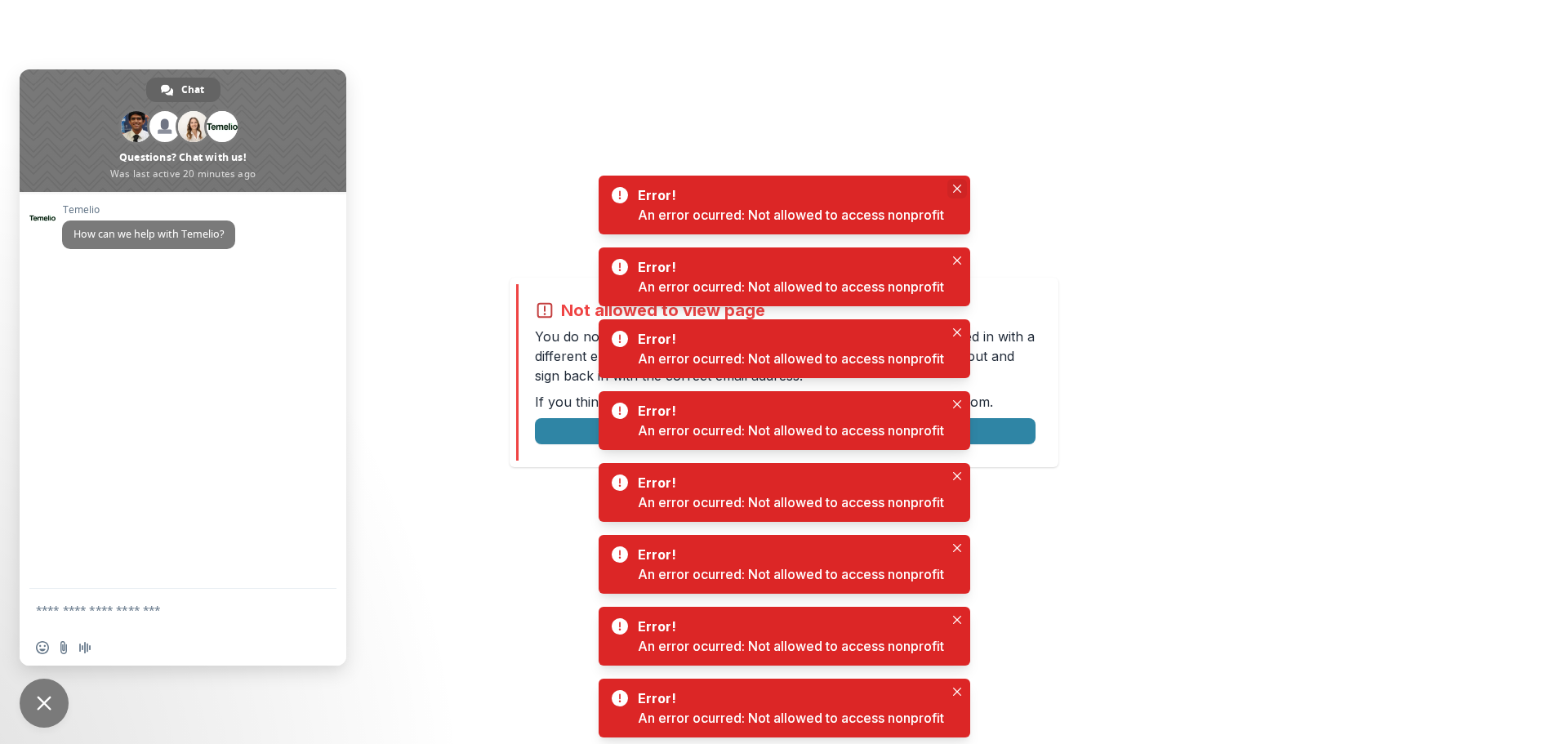 click 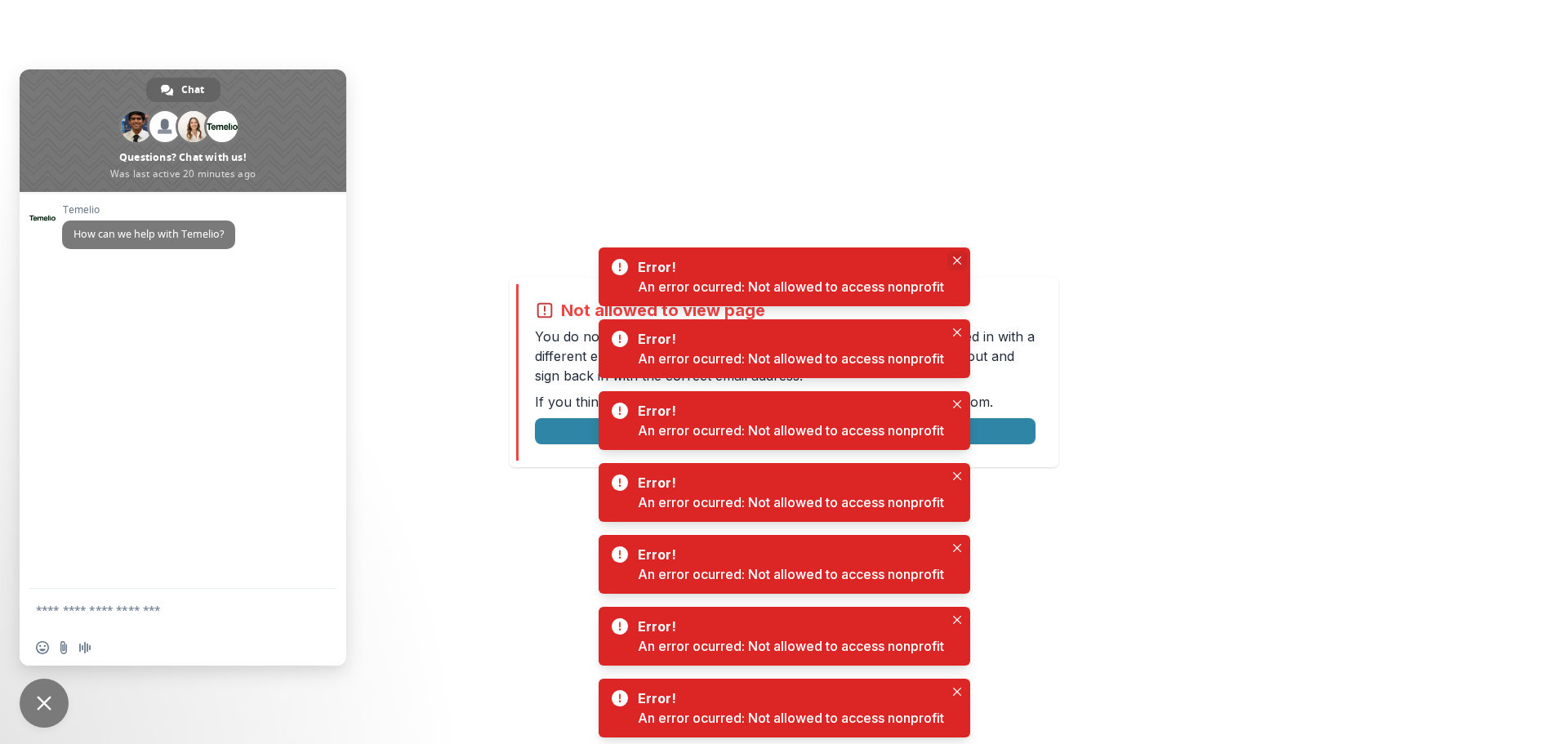 click at bounding box center (957, 261) 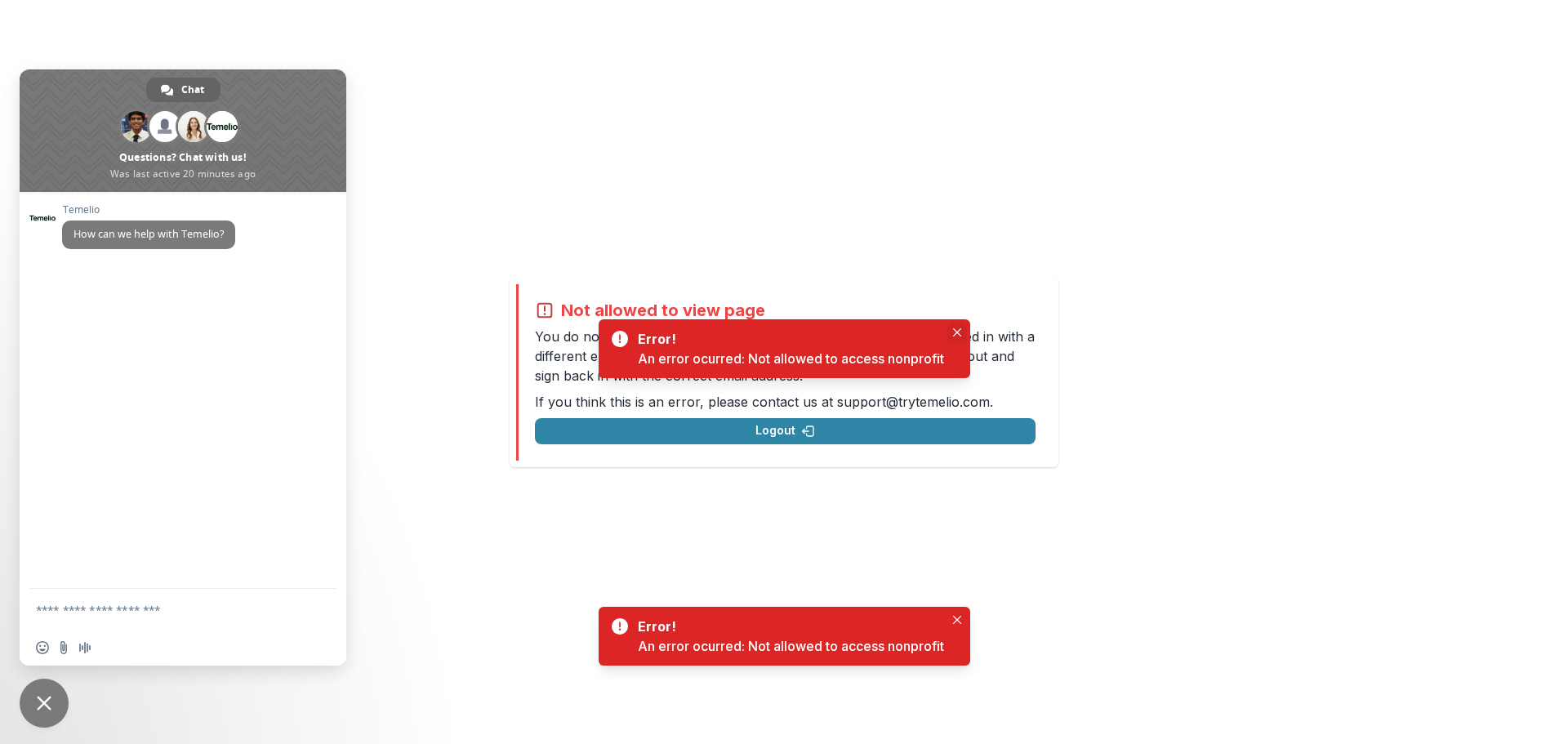 click at bounding box center (957, 332) 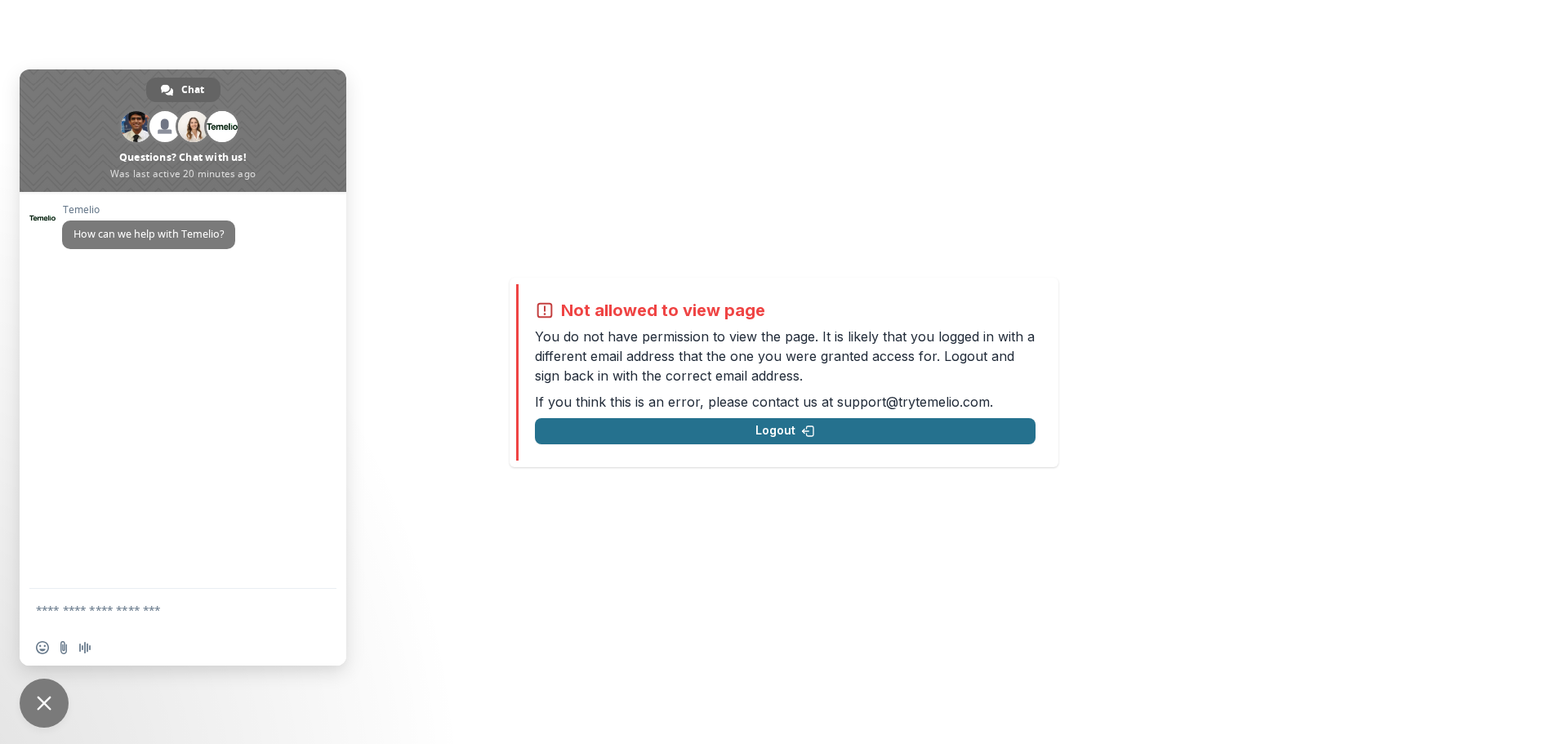 click on "Logout" at bounding box center (785, 431) 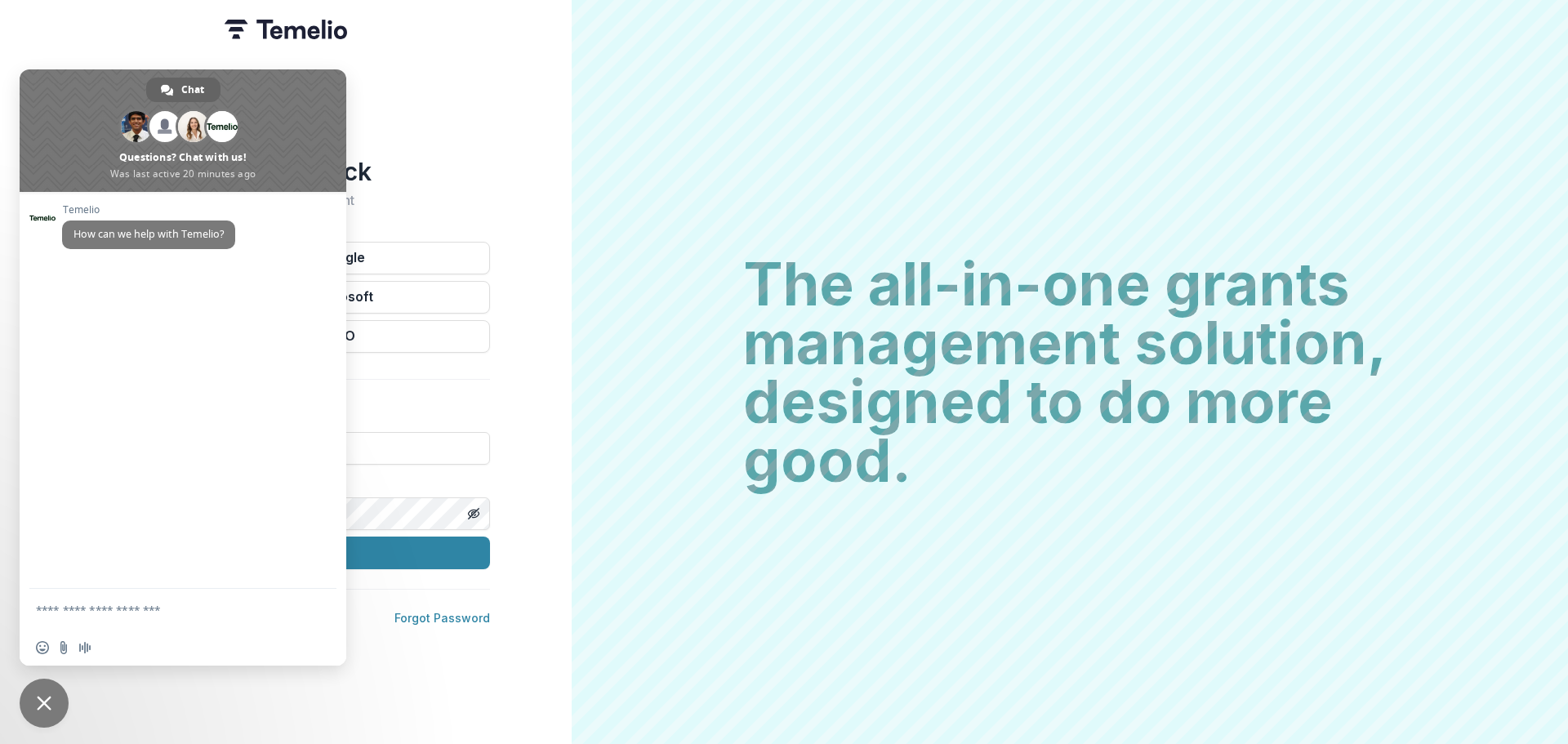 click on "Welcome back Sign into your account Continue with Google Continue with Microsoft Continue with SSO Email Password Sign In Don't have an account?   Sign Up Forgot Password" at bounding box center [286, 372] 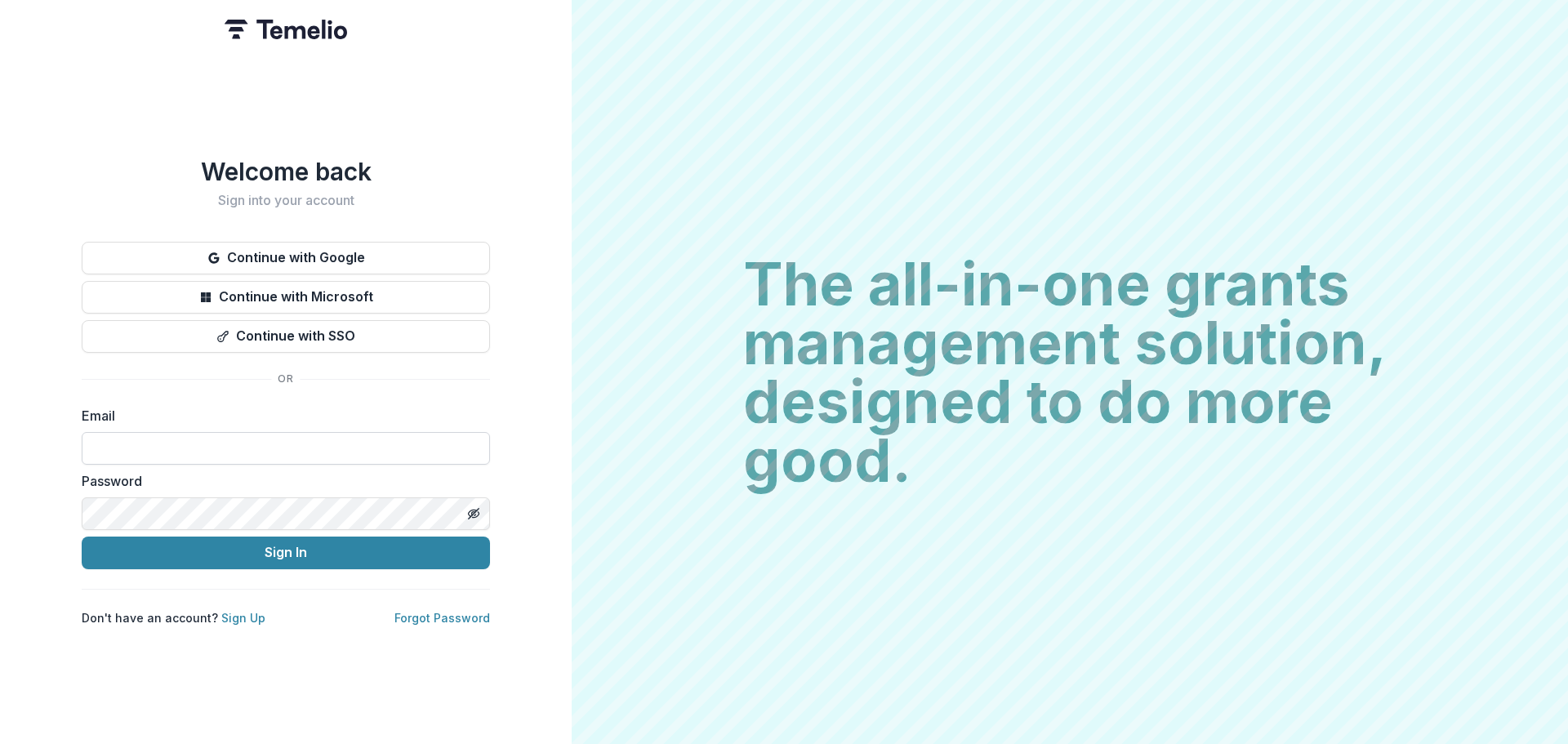 click at bounding box center (286, 448) 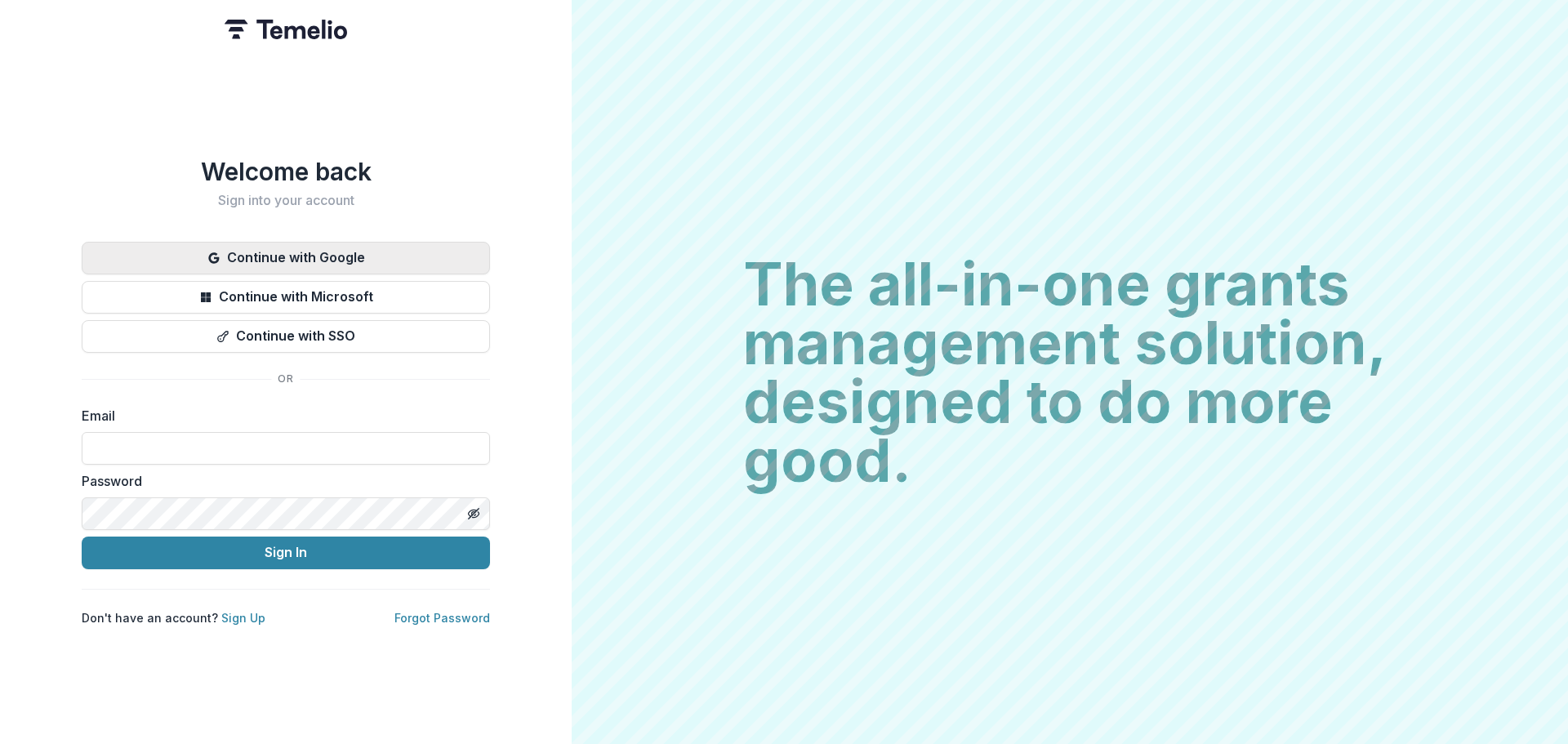 click on "Continue with Google" at bounding box center [286, 258] 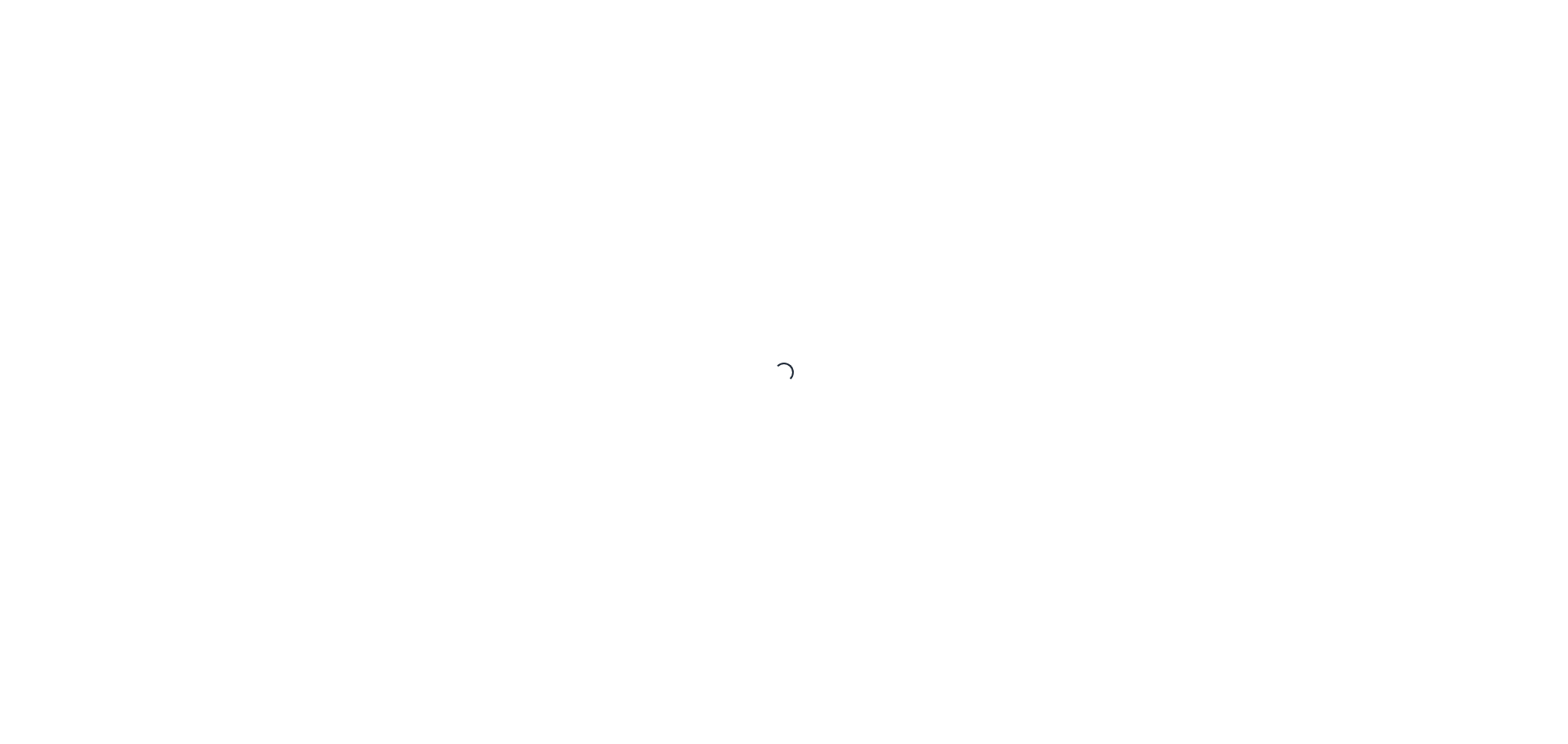 scroll, scrollTop: 0, scrollLeft: 0, axis: both 